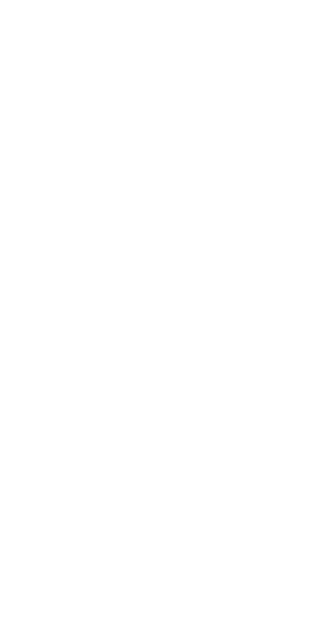 scroll, scrollTop: 0, scrollLeft: 0, axis: both 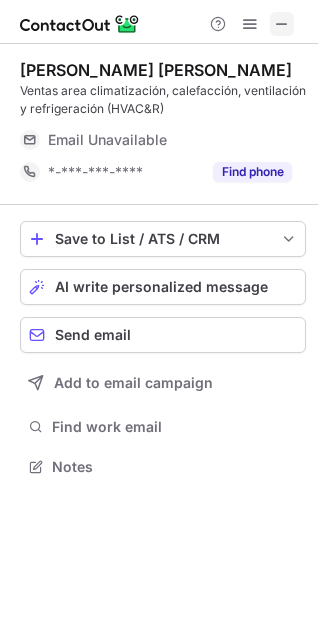 click at bounding box center (282, 24) 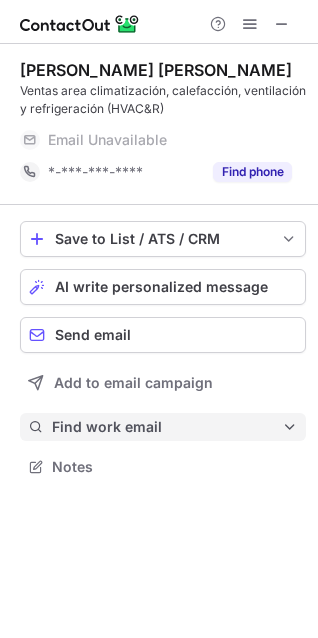 click on "Find work email" at bounding box center [167, 427] 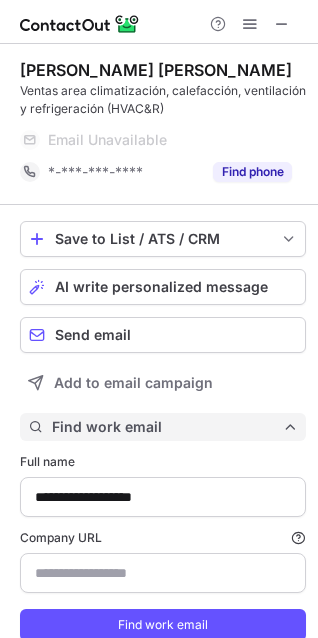 scroll, scrollTop: 10, scrollLeft: 10, axis: both 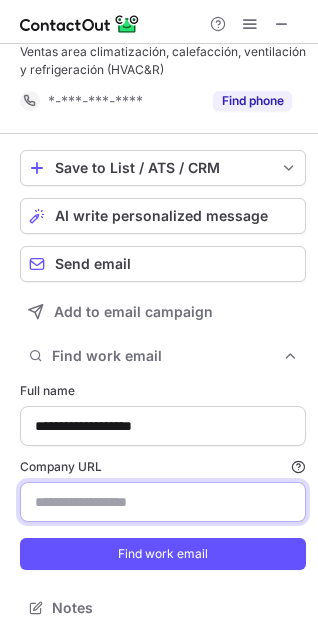 click on "Company URL Finding work email will consume 1 credit if a match is found." at bounding box center [163, 502] 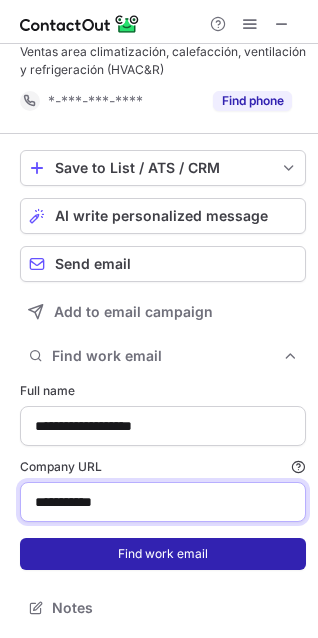 type on "**********" 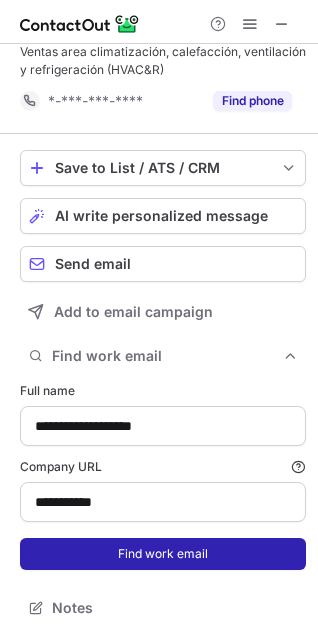 click on "Find work email" at bounding box center (163, 554) 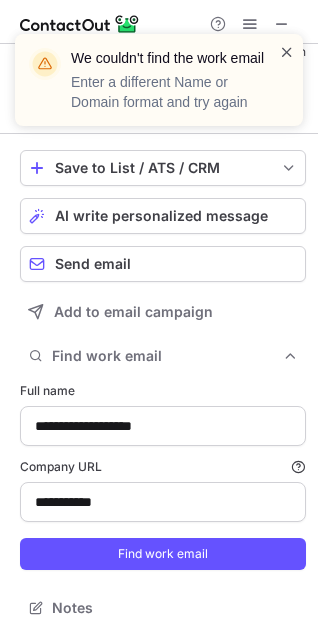 click at bounding box center [287, 52] 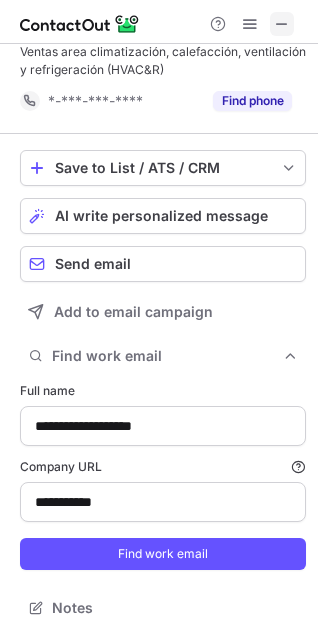 click at bounding box center [282, 24] 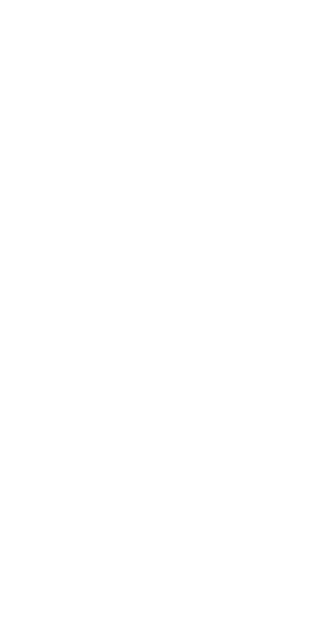 scroll, scrollTop: 0, scrollLeft: 0, axis: both 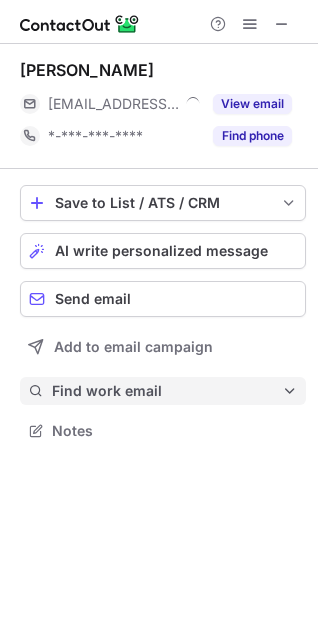 click on "Find work email" at bounding box center (167, 391) 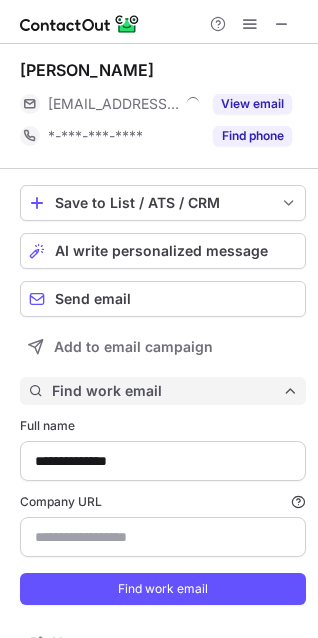 scroll, scrollTop: 35, scrollLeft: 0, axis: vertical 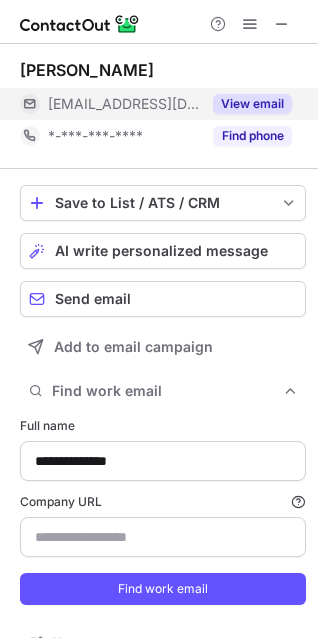 click on "View email" at bounding box center (252, 104) 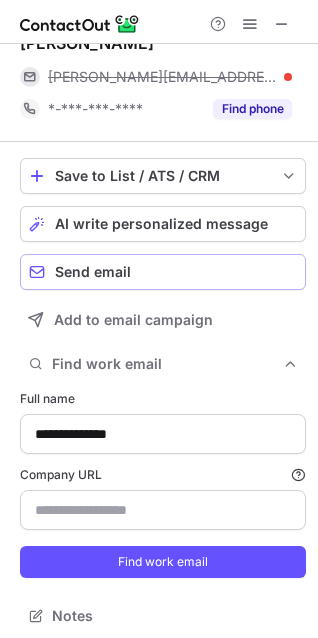 scroll, scrollTop: 35, scrollLeft: 0, axis: vertical 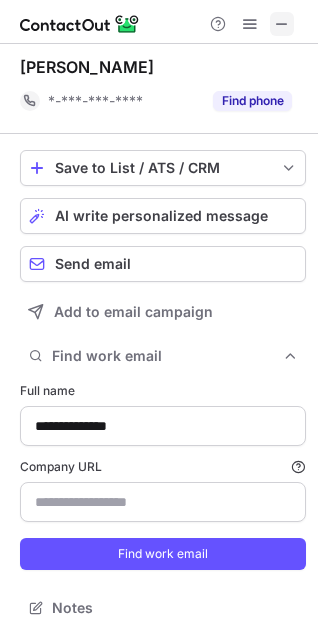 click at bounding box center [282, 24] 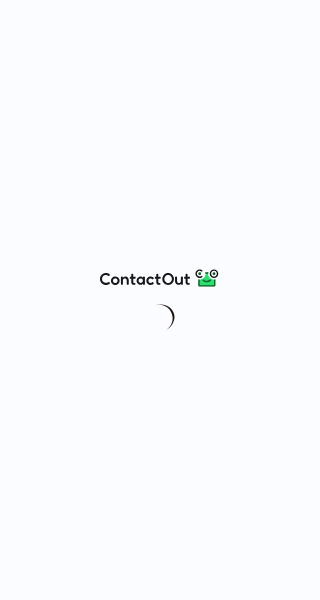 scroll, scrollTop: 0, scrollLeft: 0, axis: both 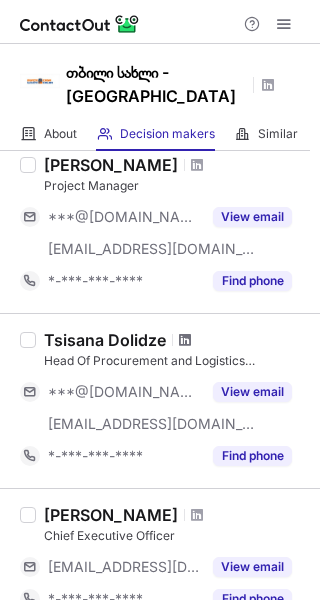 click at bounding box center (185, 340) 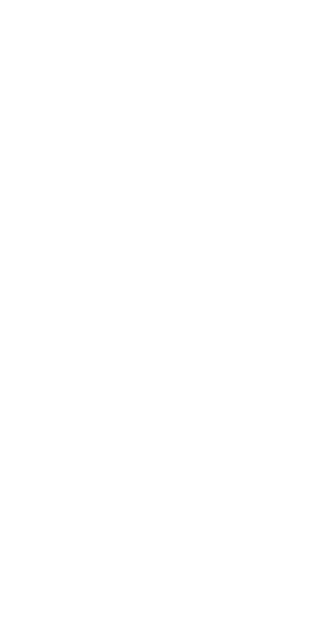 scroll, scrollTop: 0, scrollLeft: 0, axis: both 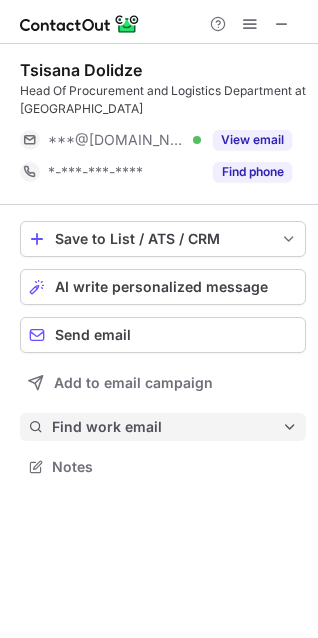 click on "Find work email" at bounding box center [167, 427] 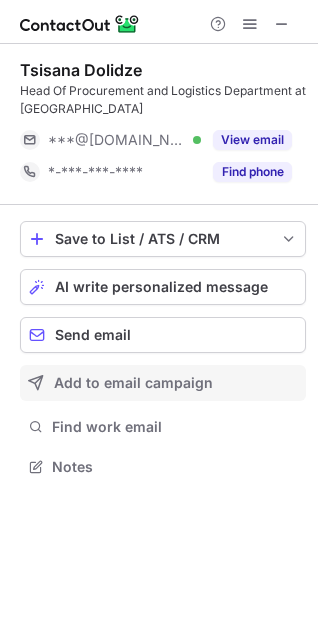 scroll, scrollTop: 665, scrollLeft: 304, axis: both 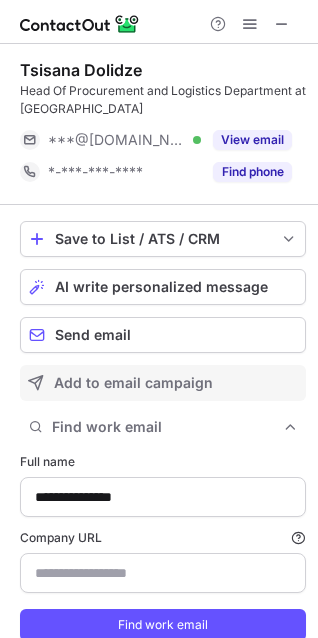 type on "**********" 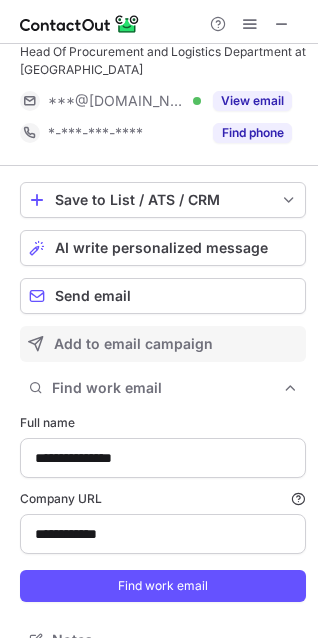 scroll, scrollTop: 71, scrollLeft: 0, axis: vertical 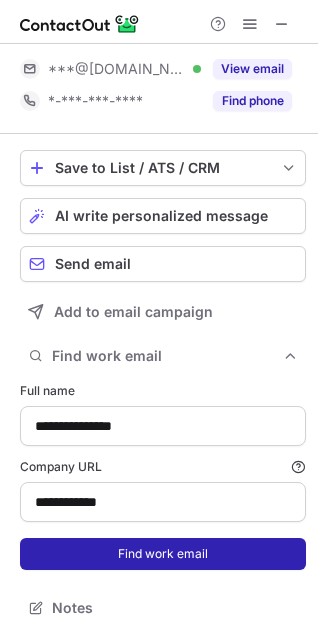 click on "Find work email" at bounding box center [163, 554] 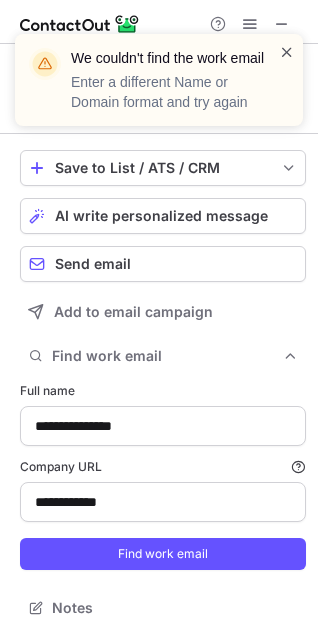 click at bounding box center (287, 52) 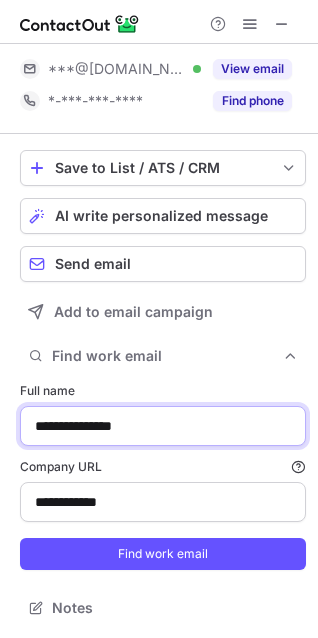 drag, startPoint x: 84, startPoint y: 427, endPoint x: -37, endPoint y: 423, distance: 121.0661 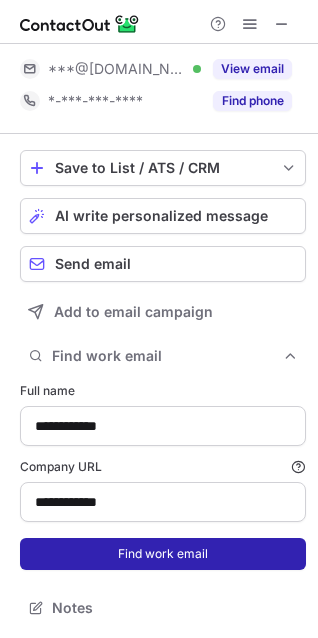 click on "Find work email" at bounding box center (163, 554) 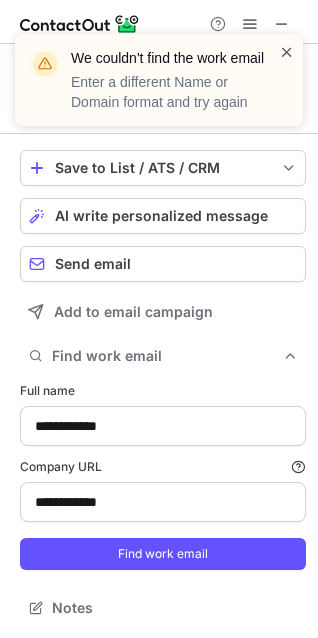 click at bounding box center [287, 52] 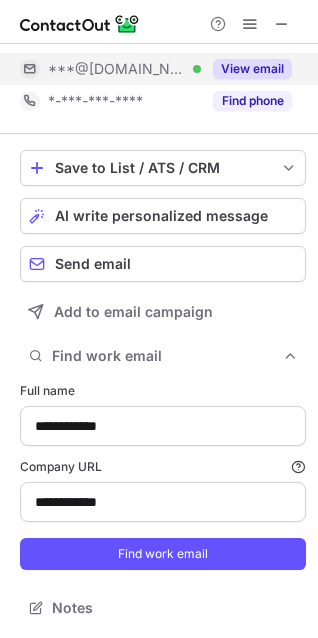 click on "View email" at bounding box center (252, 69) 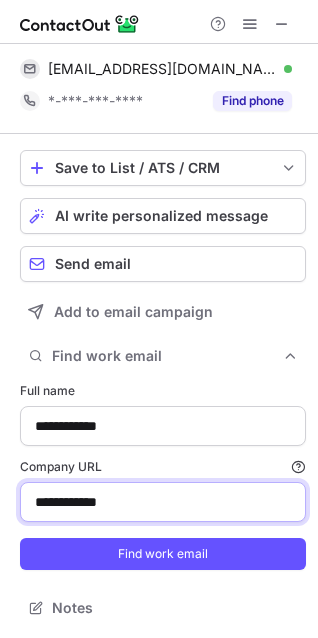 drag, startPoint x: 11, startPoint y: 482, endPoint x: -1, endPoint y: 480, distance: 12.165525 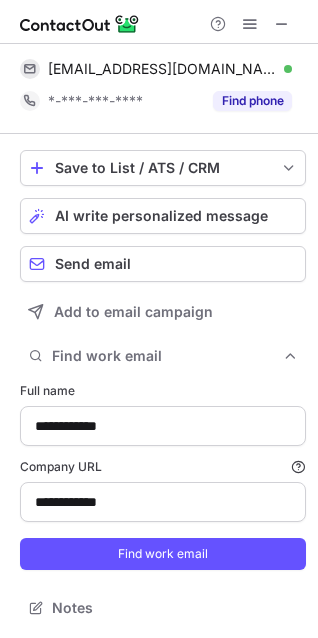 type on "**********" 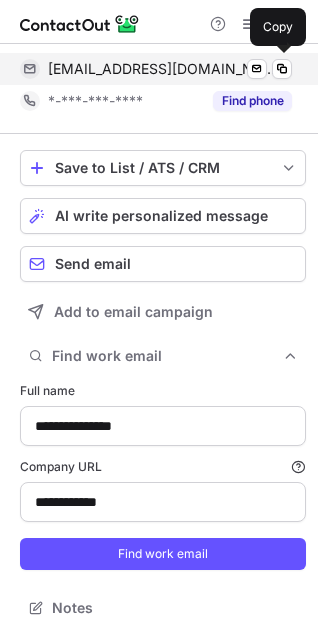 click on "cufadolidze90@gmail.com" at bounding box center [162, 69] 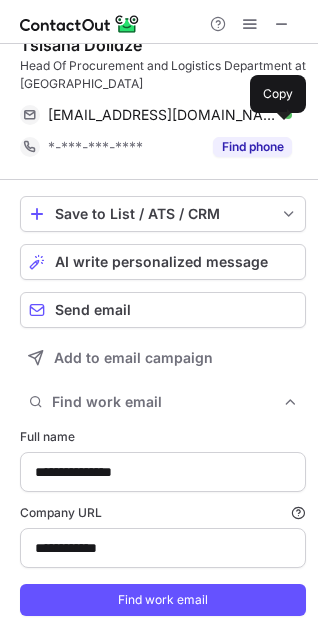 scroll, scrollTop: 0, scrollLeft: 0, axis: both 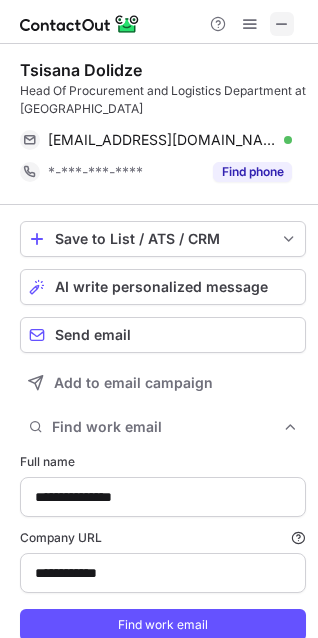 click at bounding box center [282, 24] 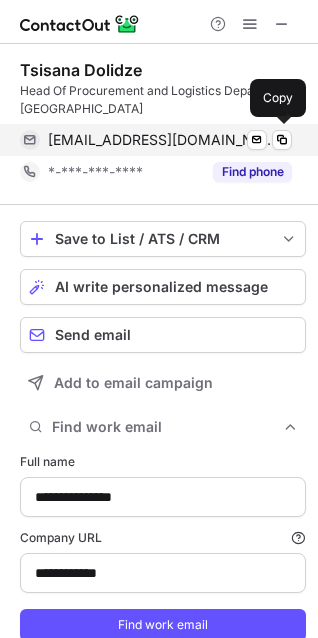 click on "cufadolidze90@gmail.com" at bounding box center [162, 140] 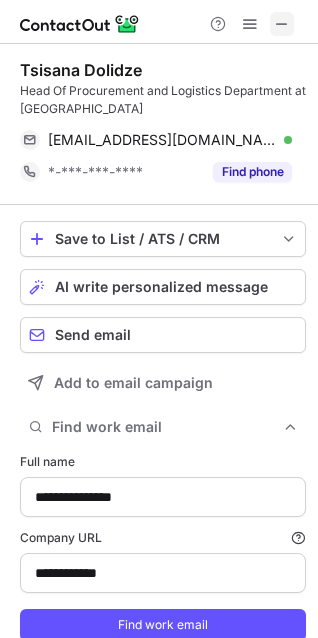 click at bounding box center [282, 24] 